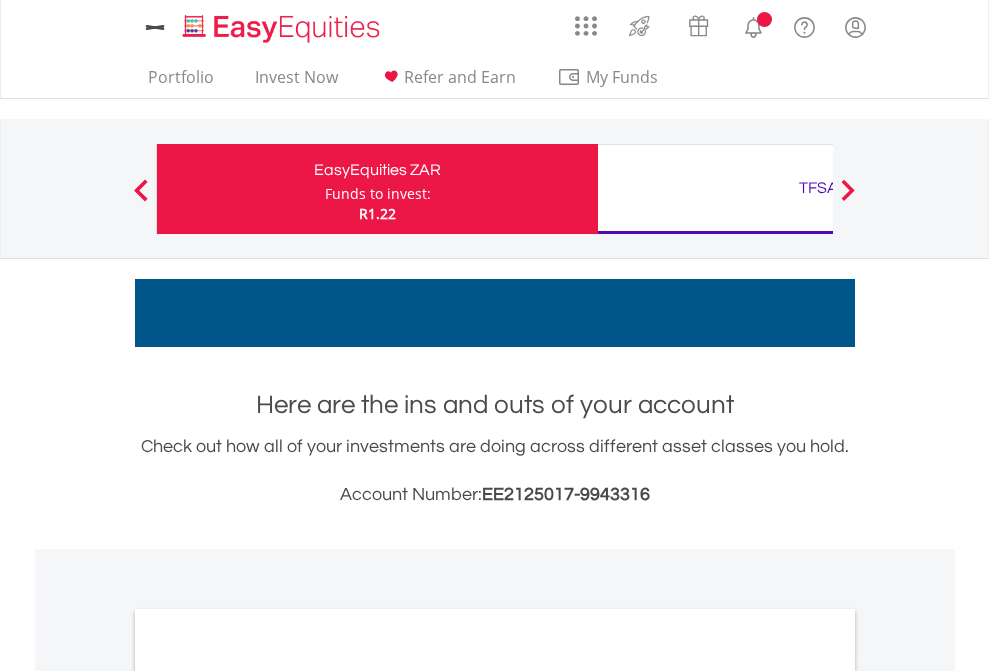 scroll, scrollTop: 0, scrollLeft: 0, axis: both 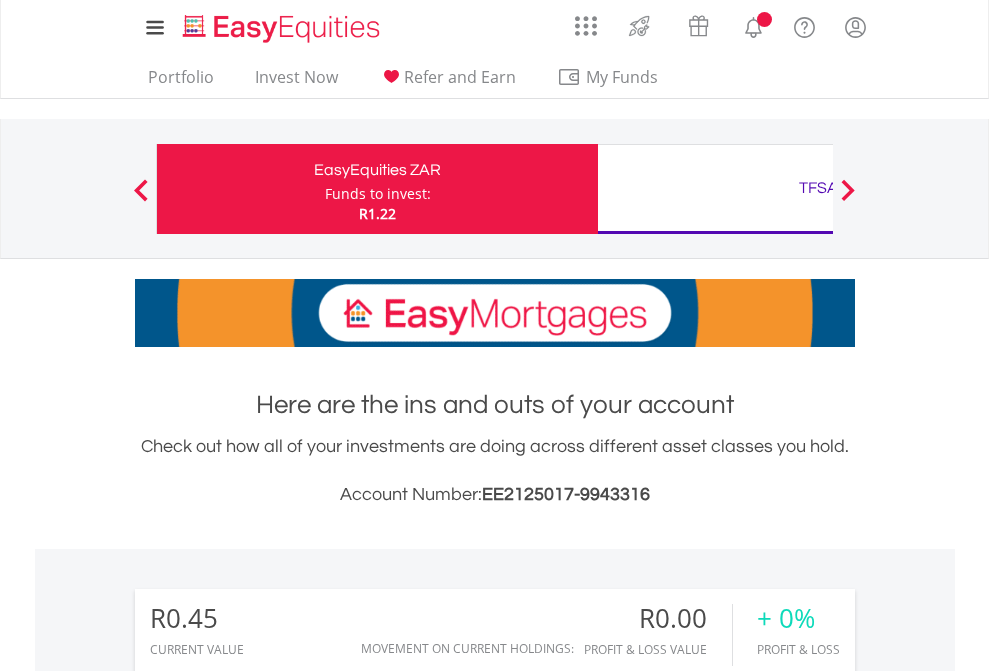 click on "Funds to invest:" at bounding box center [378, 194] 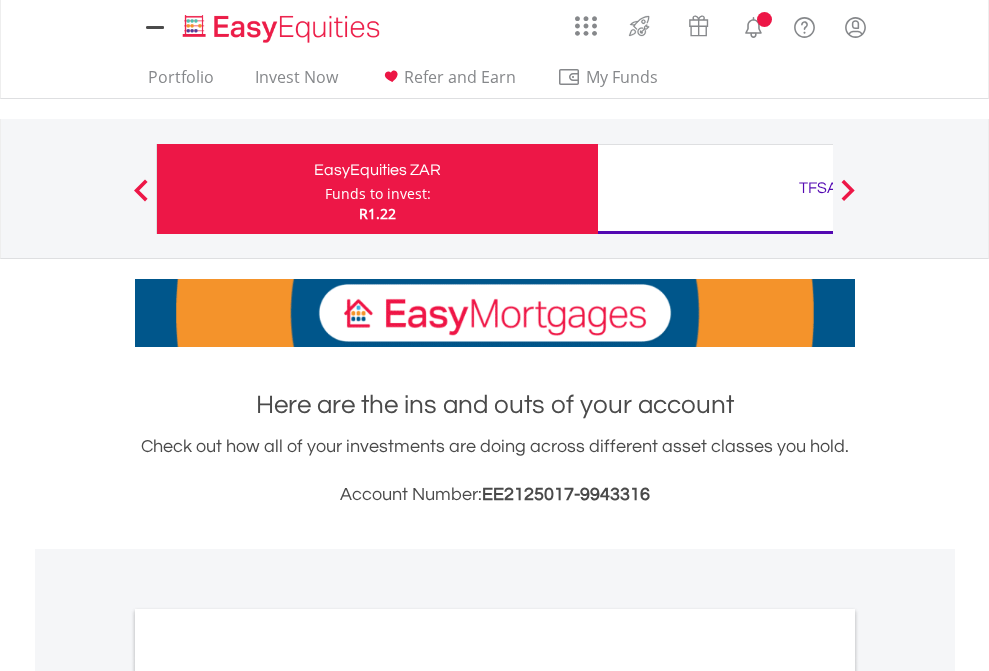 scroll, scrollTop: 0, scrollLeft: 0, axis: both 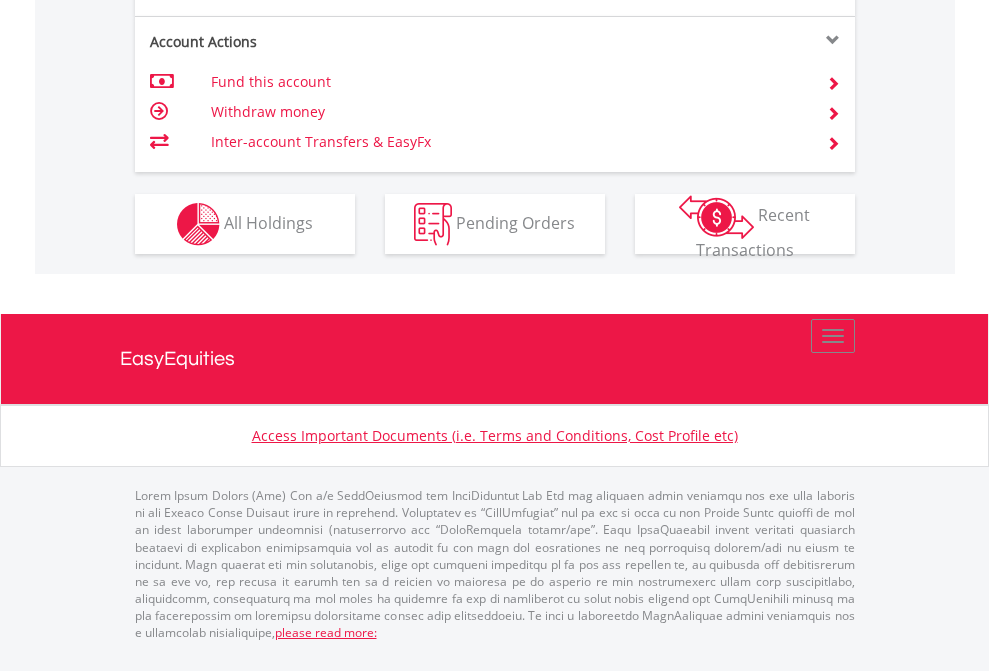 click on "Investment types" at bounding box center [706, -337] 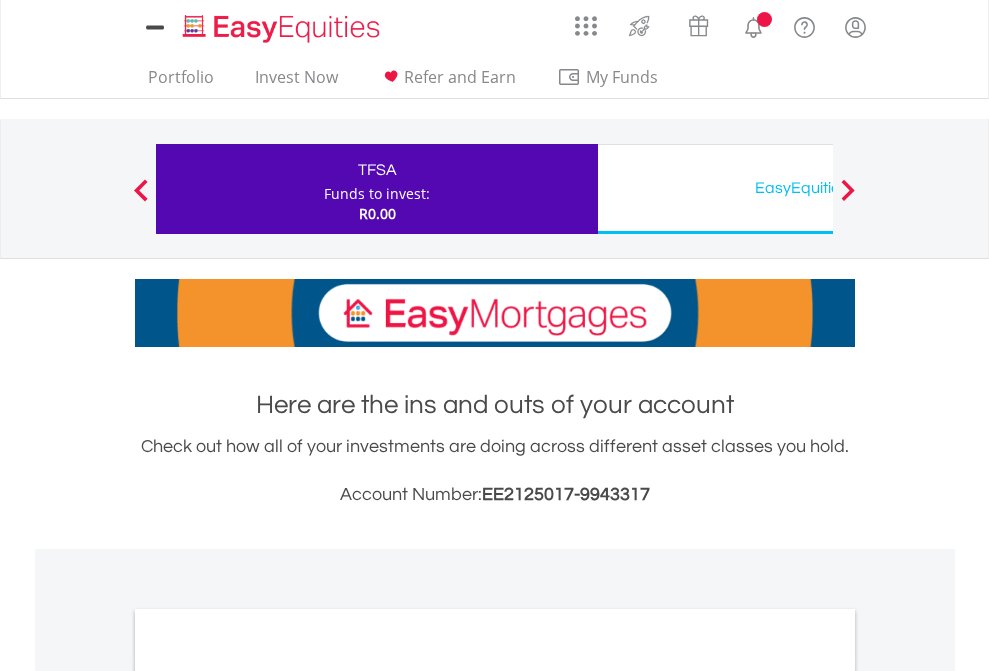 scroll, scrollTop: 0, scrollLeft: 0, axis: both 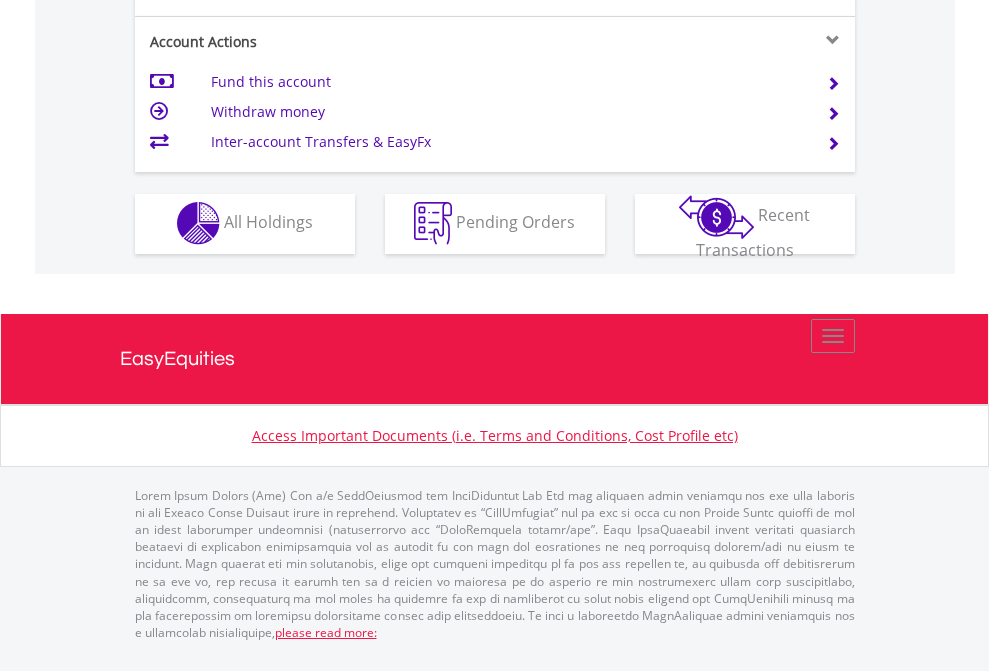 click on "Investment types" at bounding box center [706, -353] 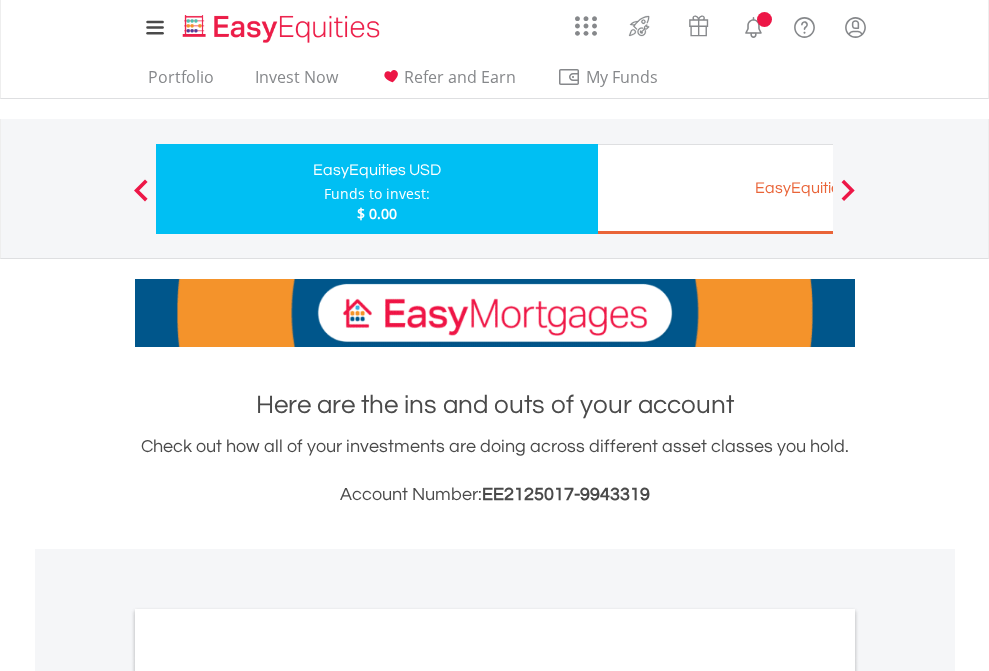 scroll, scrollTop: 0, scrollLeft: 0, axis: both 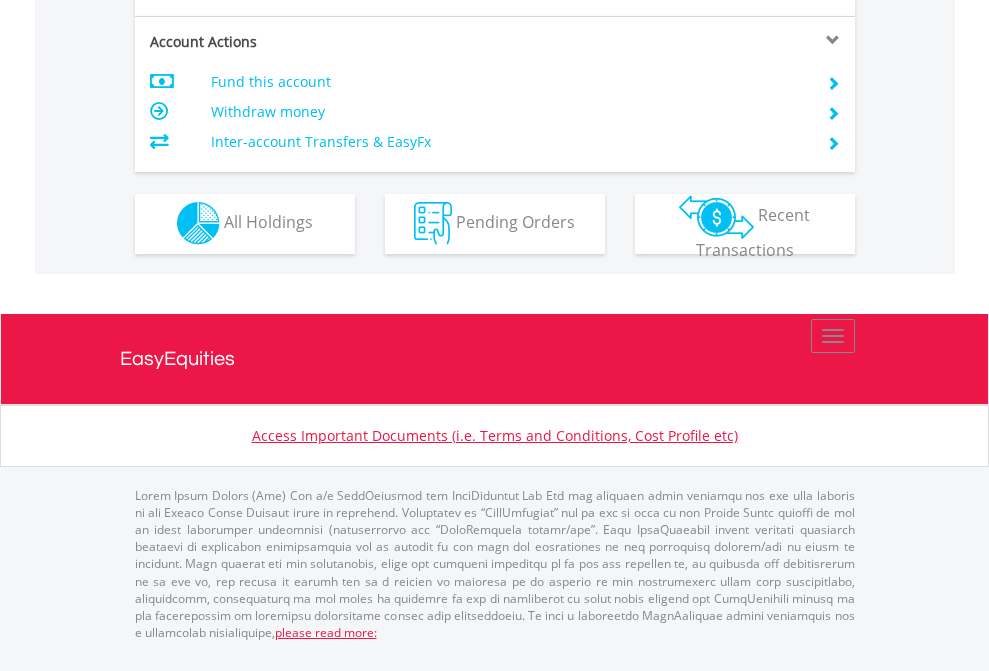 click on "Investment types" at bounding box center [706, -353] 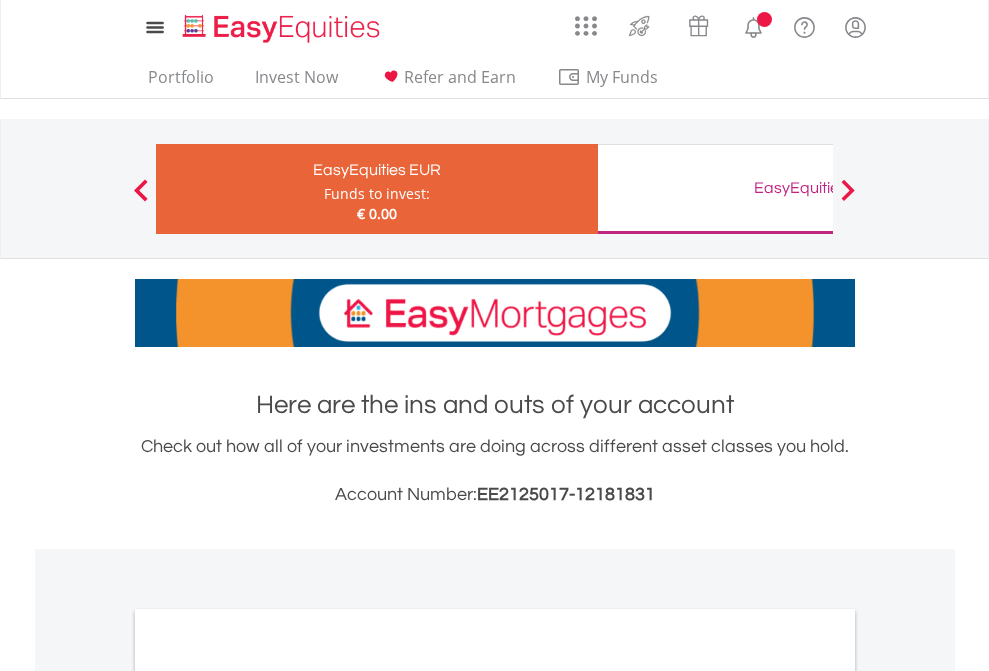 scroll, scrollTop: 0, scrollLeft: 0, axis: both 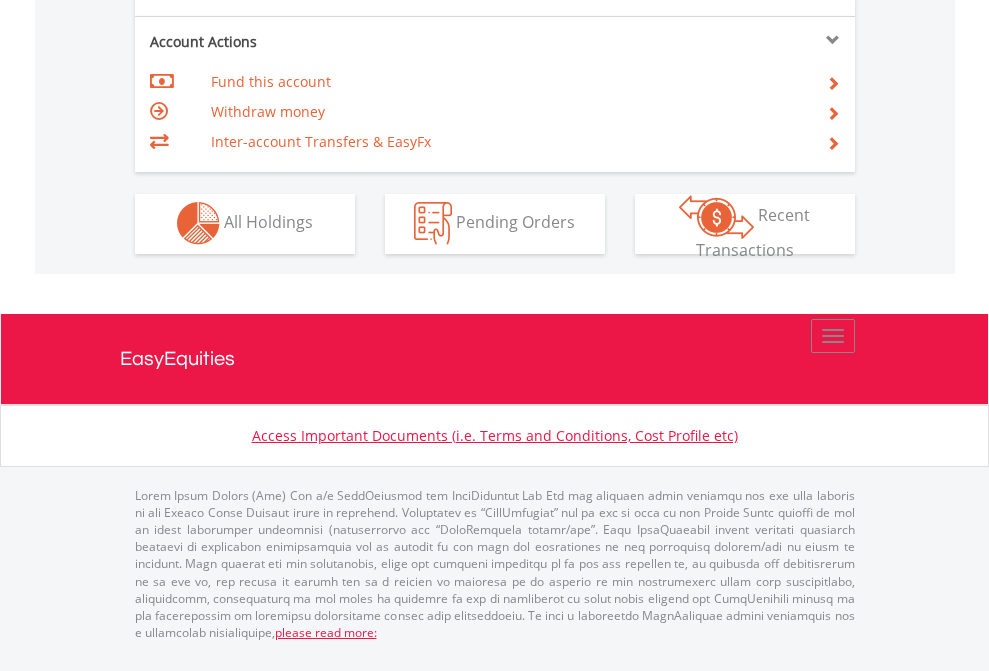 click on "Investment types" at bounding box center [706, -353] 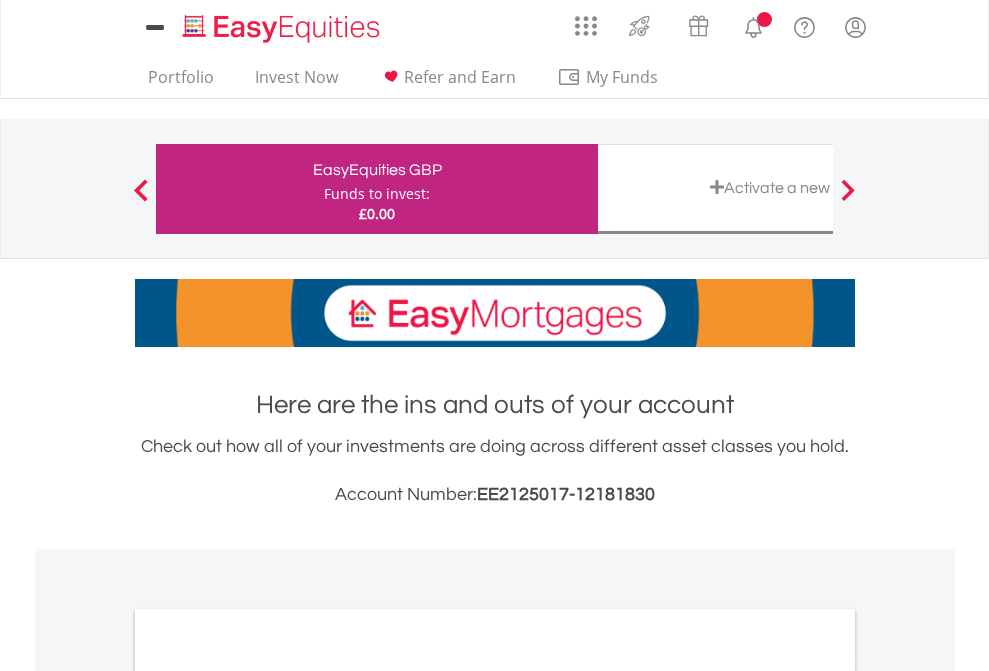 scroll, scrollTop: 0, scrollLeft: 0, axis: both 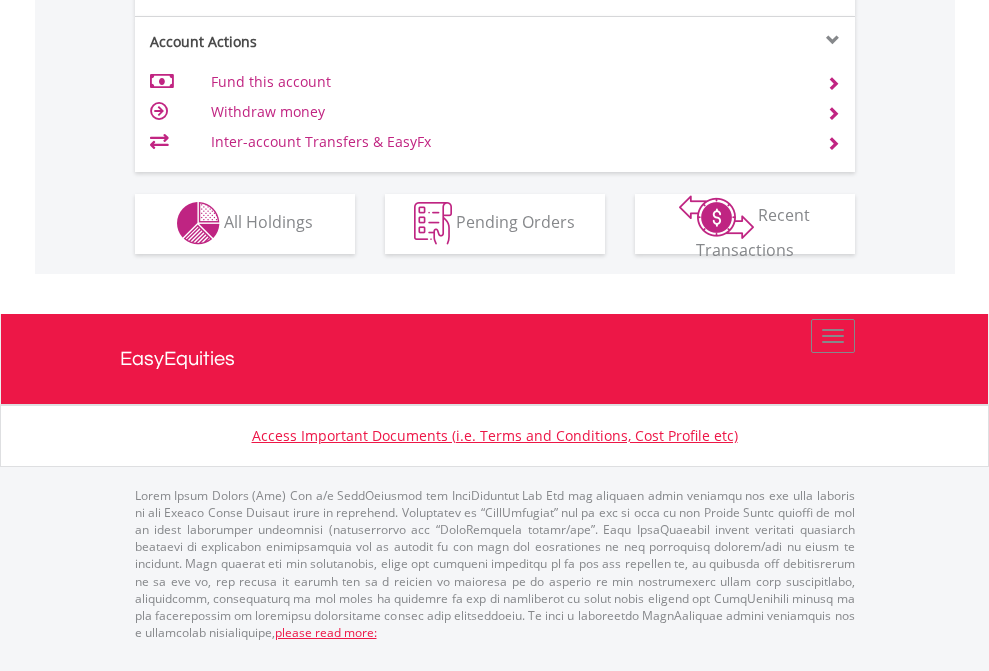 click on "Investment types" at bounding box center (706, -353) 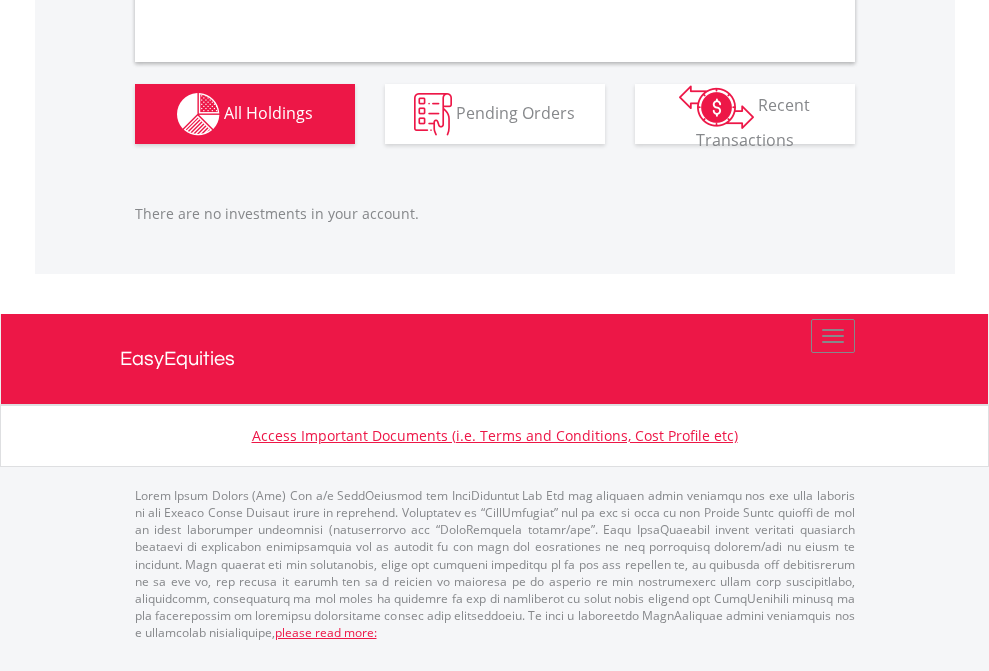 scroll, scrollTop: 2027, scrollLeft: 0, axis: vertical 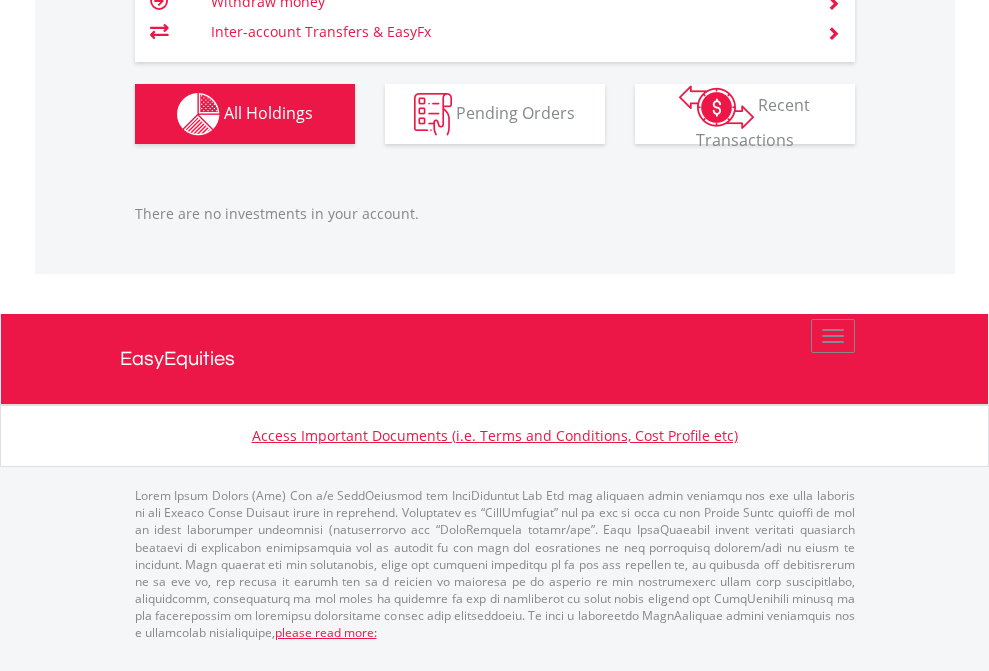 click on "TFSA" at bounding box center (818, -1206) 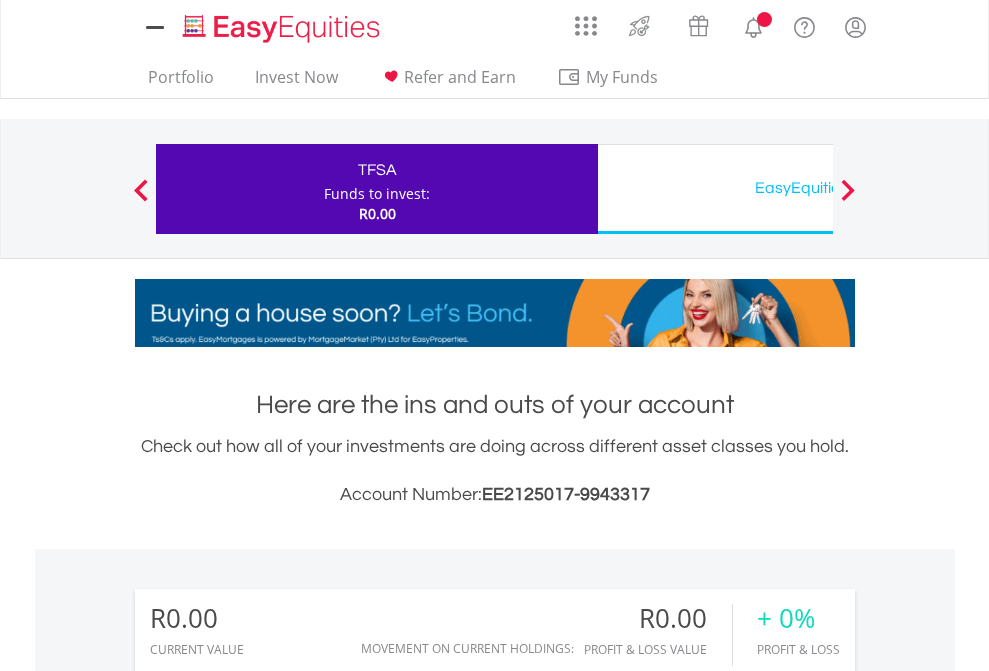 scroll, scrollTop: 0, scrollLeft: 0, axis: both 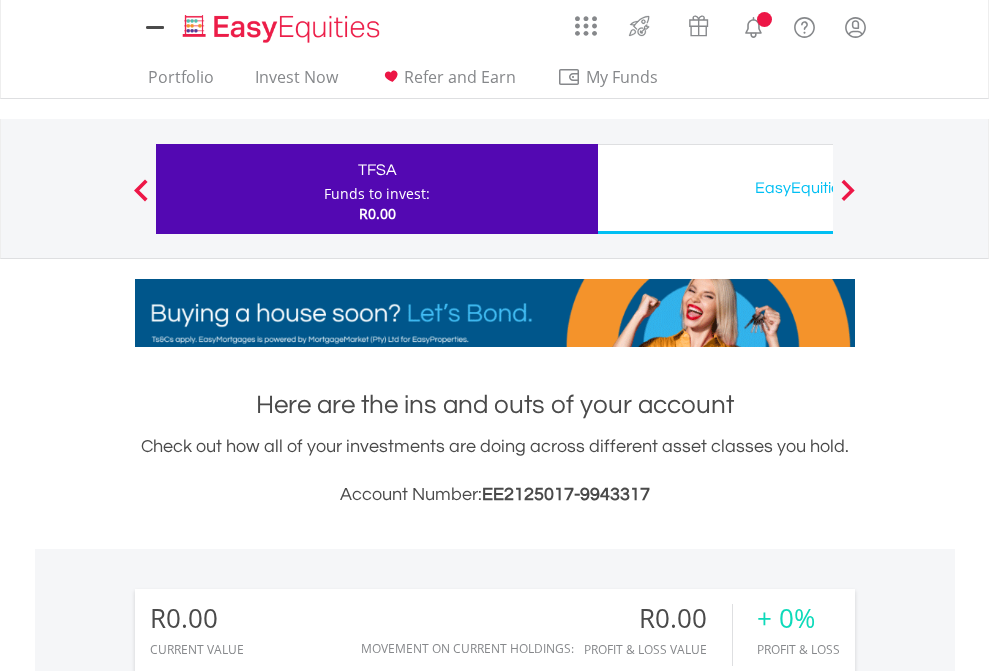 click on "All Holdings" at bounding box center (268, 1442) 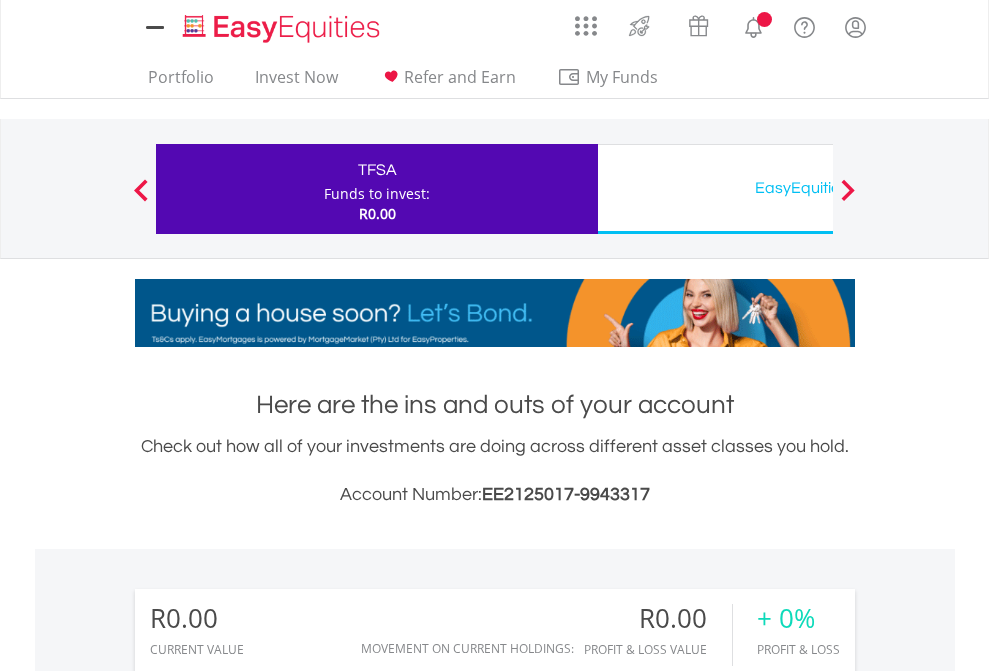 scroll, scrollTop: 999808, scrollLeft: 999687, axis: both 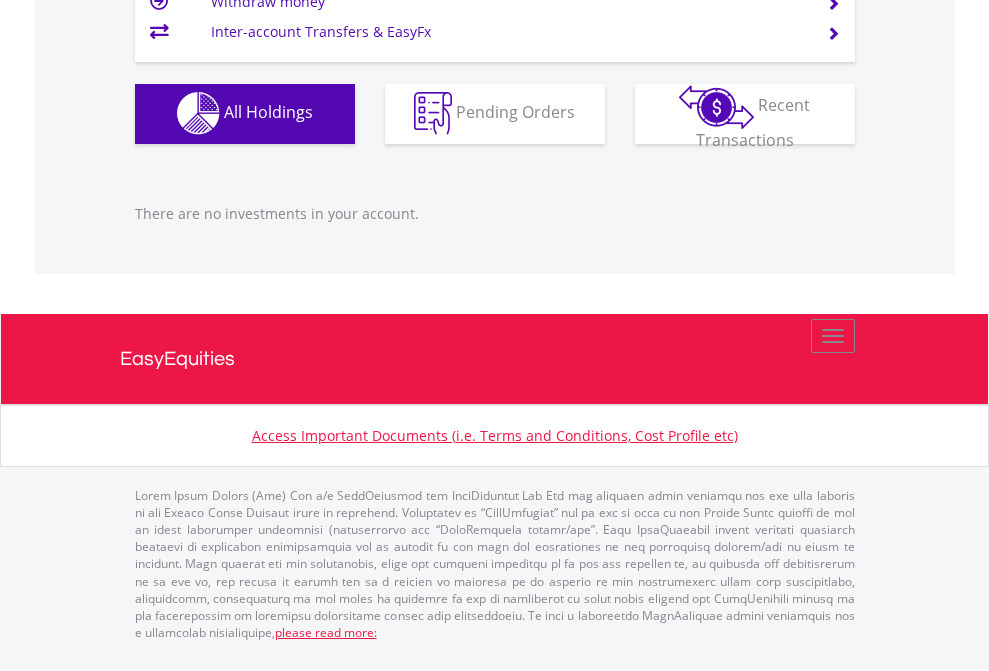 click on "EasyEquities USD" at bounding box center (818, -1142) 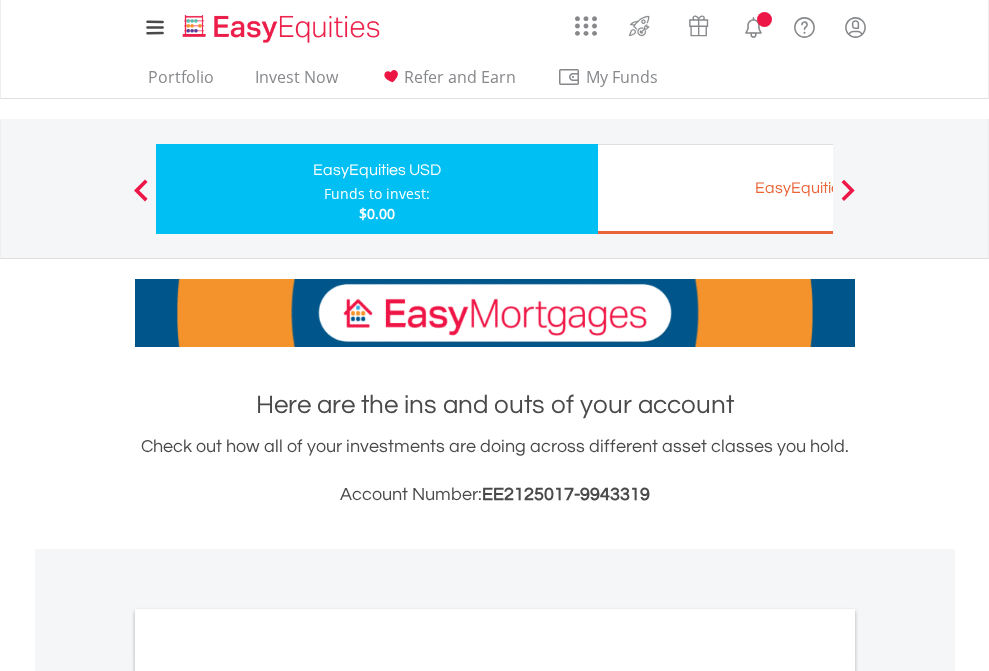 scroll, scrollTop: 0, scrollLeft: 0, axis: both 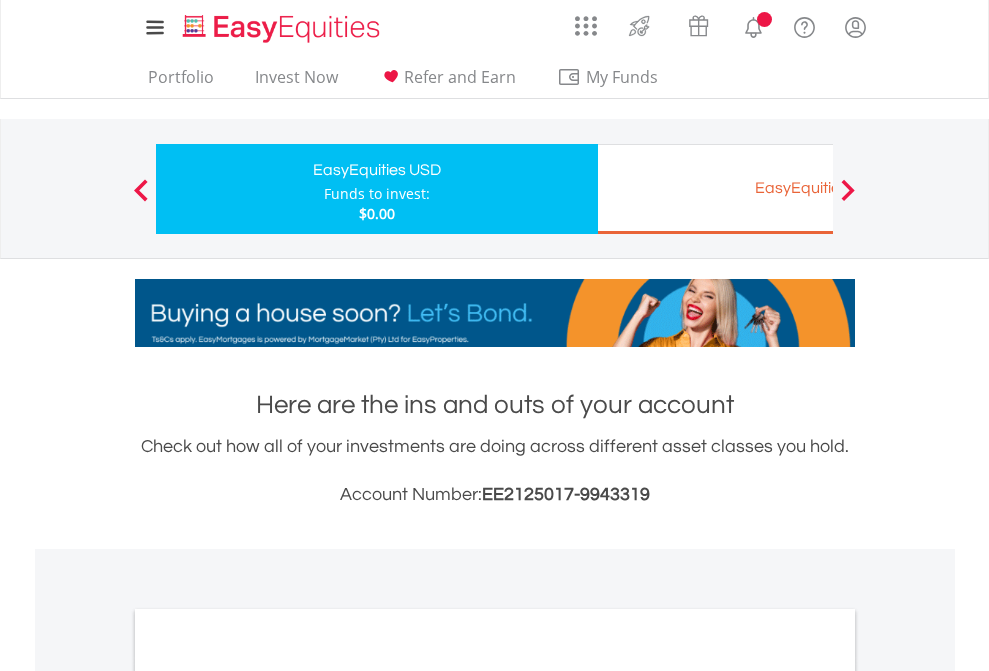 click on "All Holdings" at bounding box center [268, 1096] 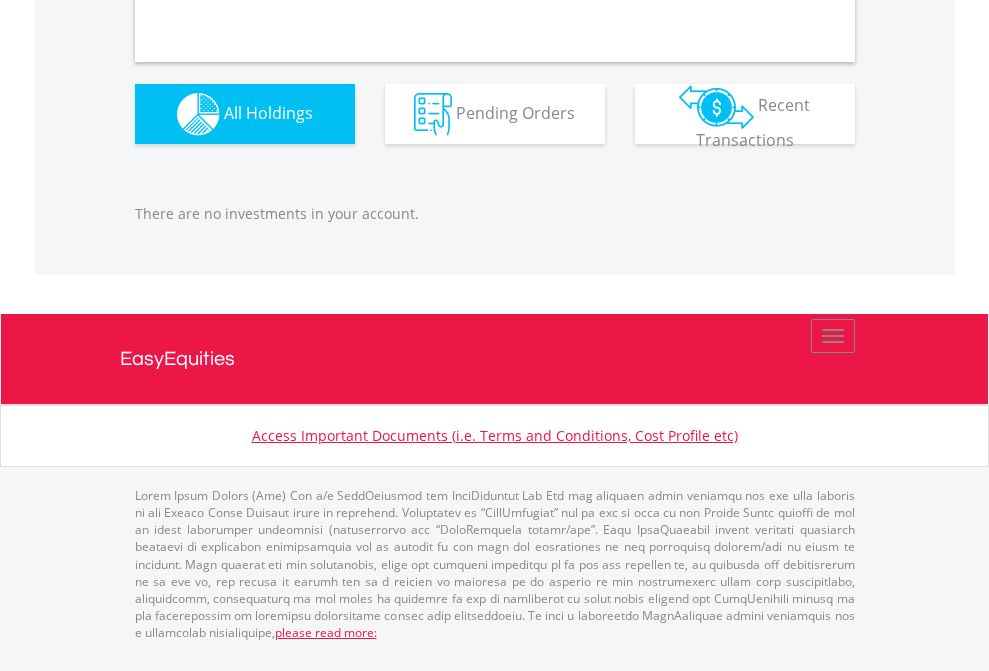 scroll, scrollTop: 1980, scrollLeft: 0, axis: vertical 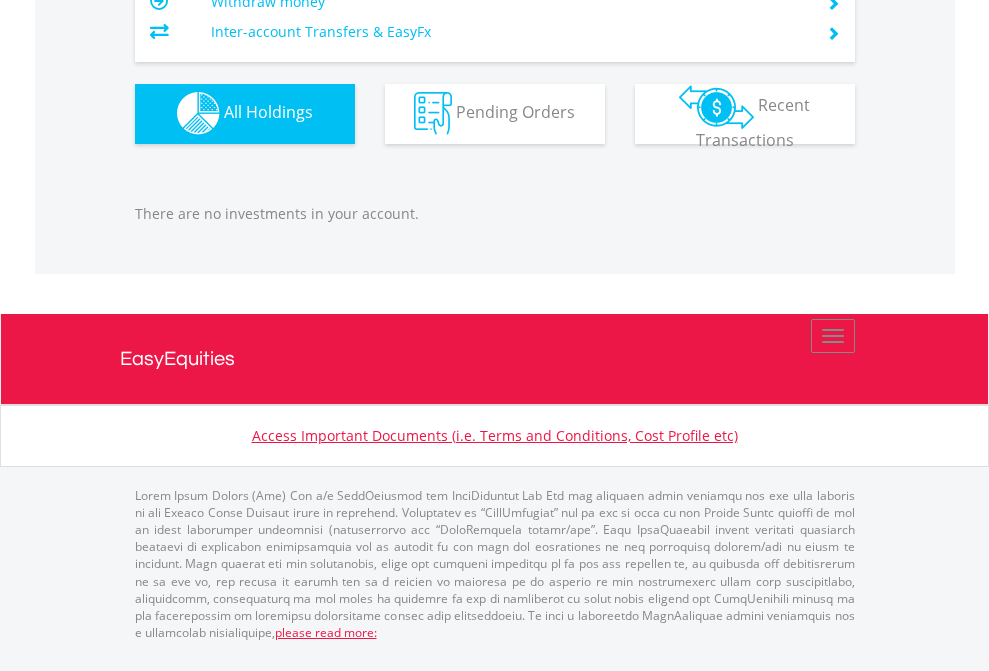 click on "EasyEquities EUR" at bounding box center (818, -1142) 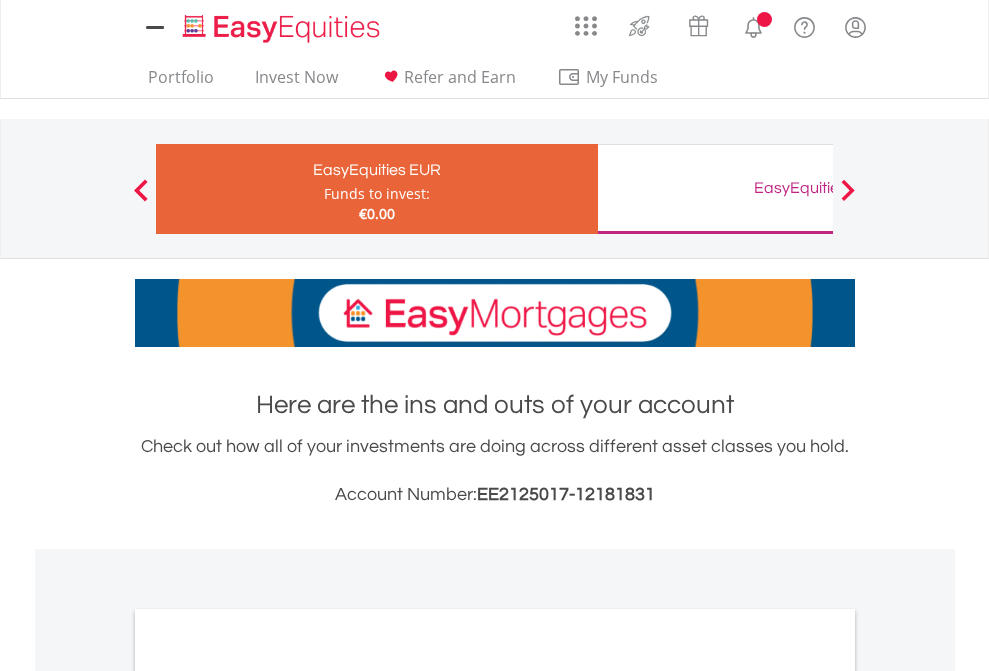 scroll, scrollTop: 1202, scrollLeft: 0, axis: vertical 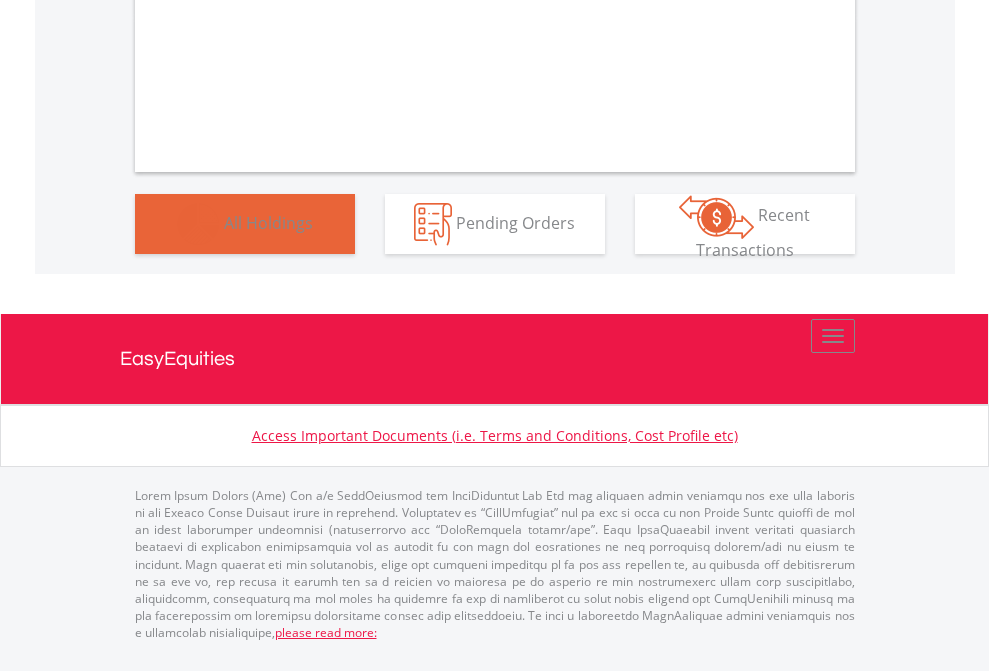 click on "All Holdings" at bounding box center [268, 222] 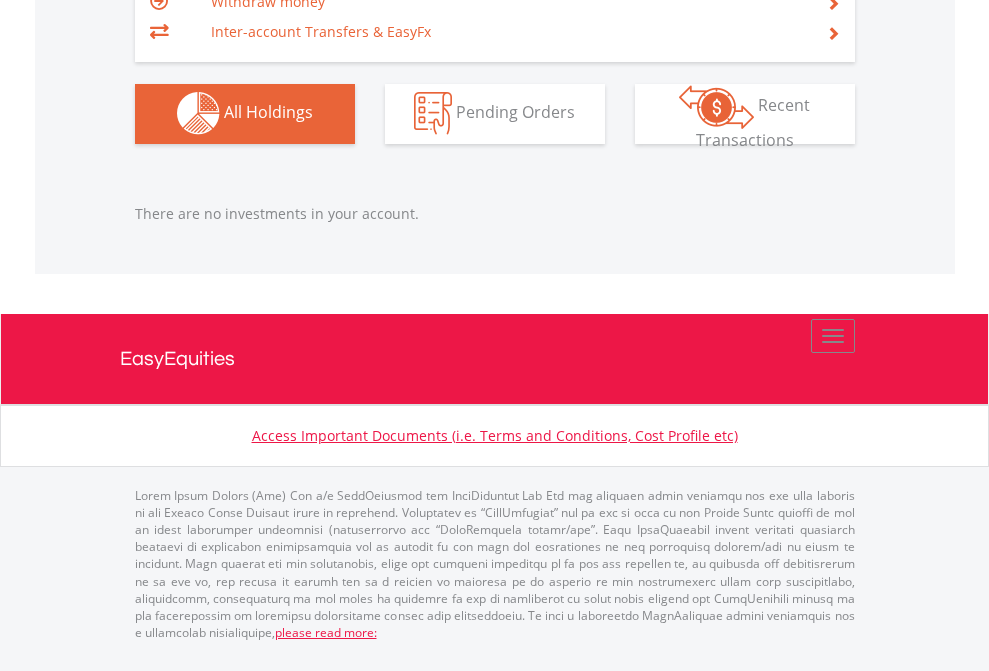 scroll, scrollTop: 1980, scrollLeft: 0, axis: vertical 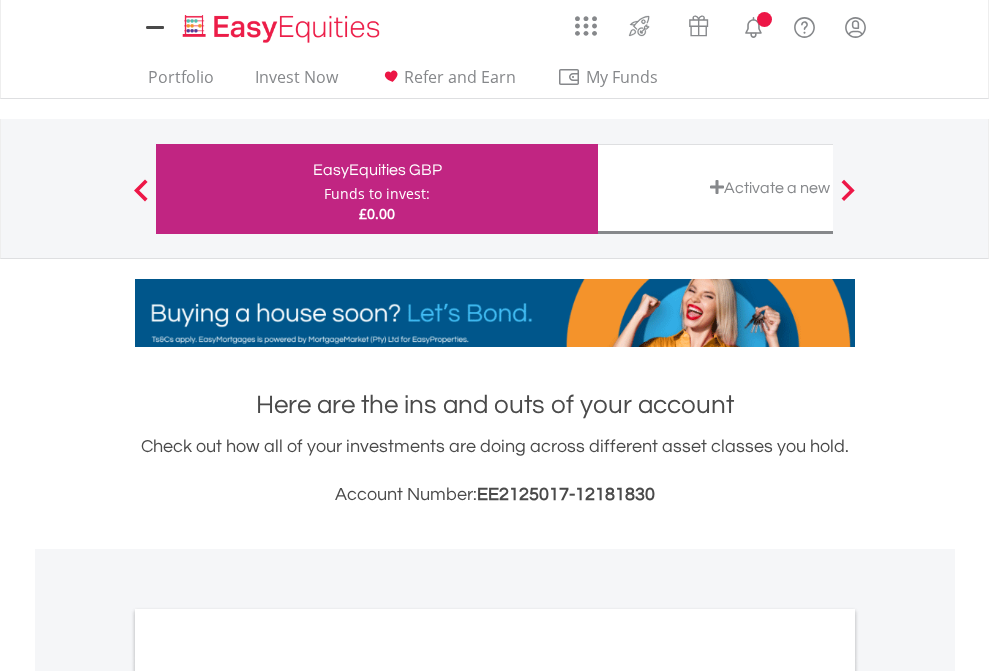 click on "All Holdings" at bounding box center [268, 1096] 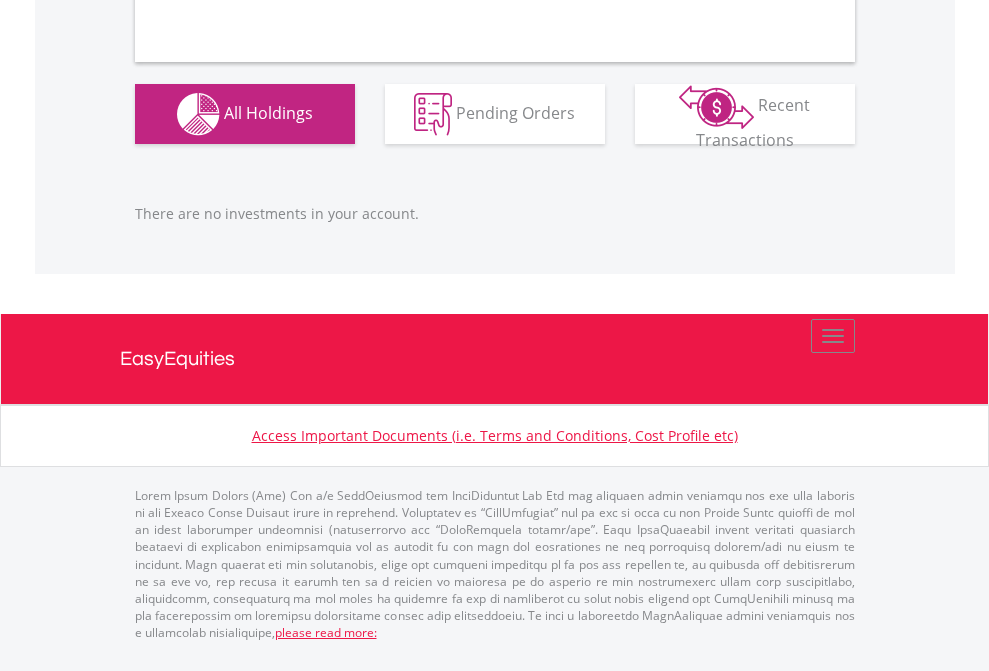scroll, scrollTop: 1980, scrollLeft: 0, axis: vertical 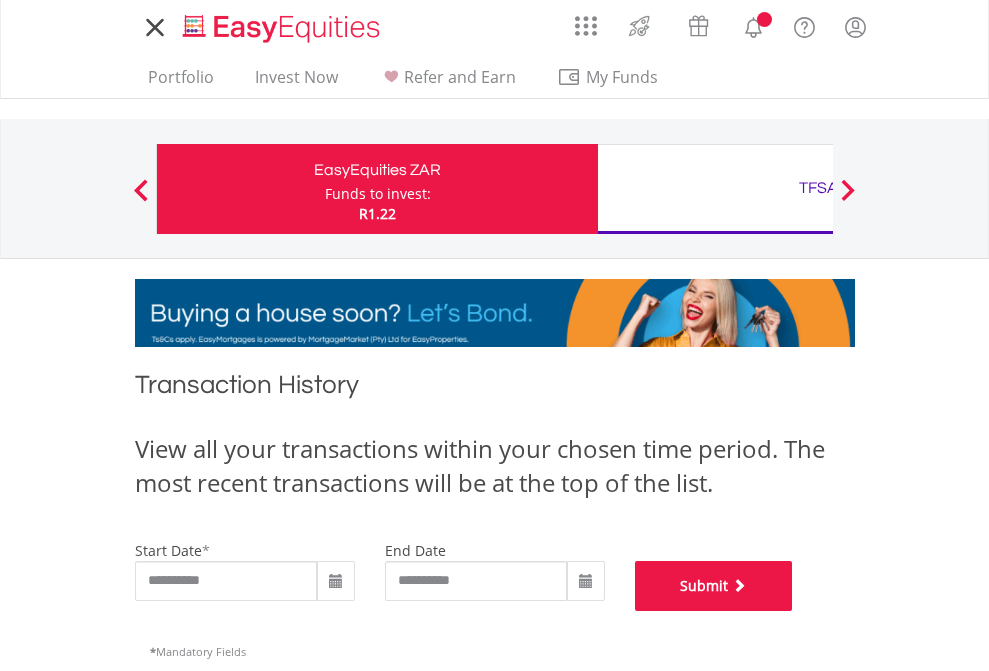 click on "Submit" at bounding box center (714, 586) 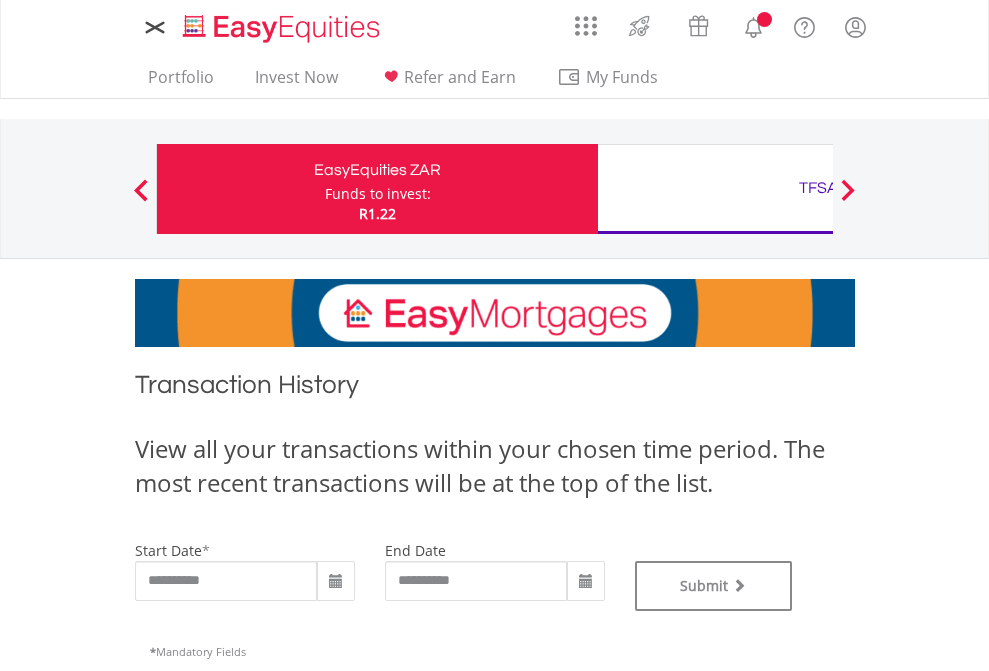 scroll, scrollTop: 0, scrollLeft: 0, axis: both 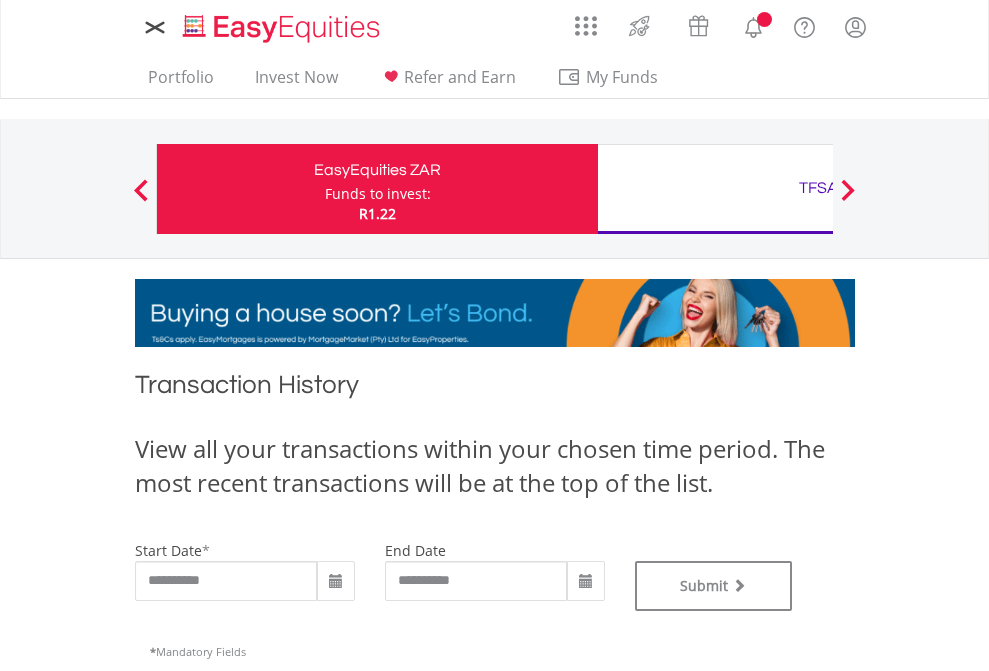 click on "TFSA" at bounding box center (818, 188) 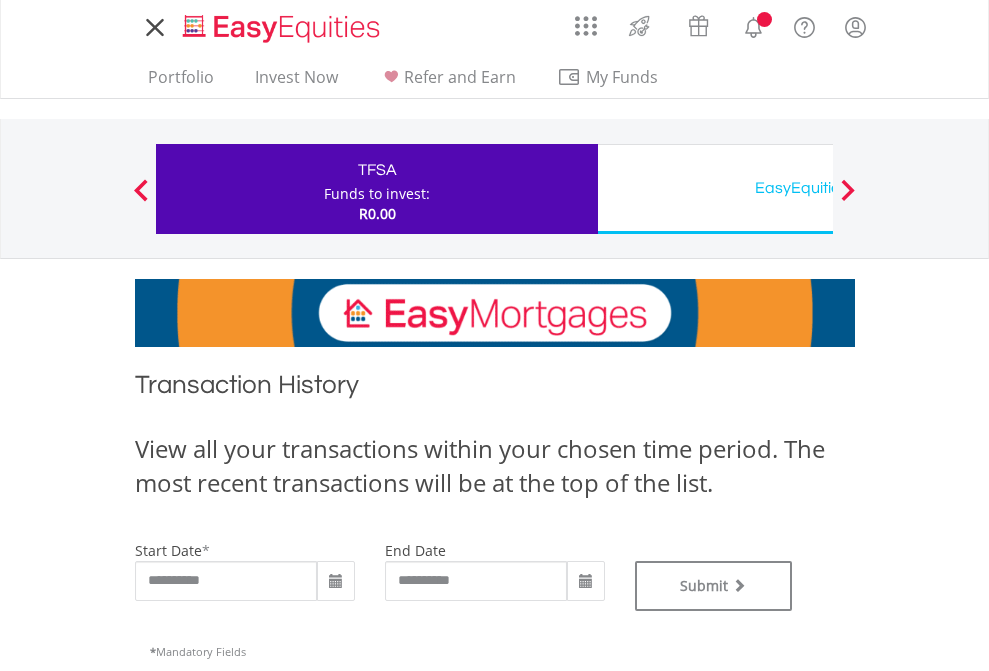 scroll, scrollTop: 0, scrollLeft: 0, axis: both 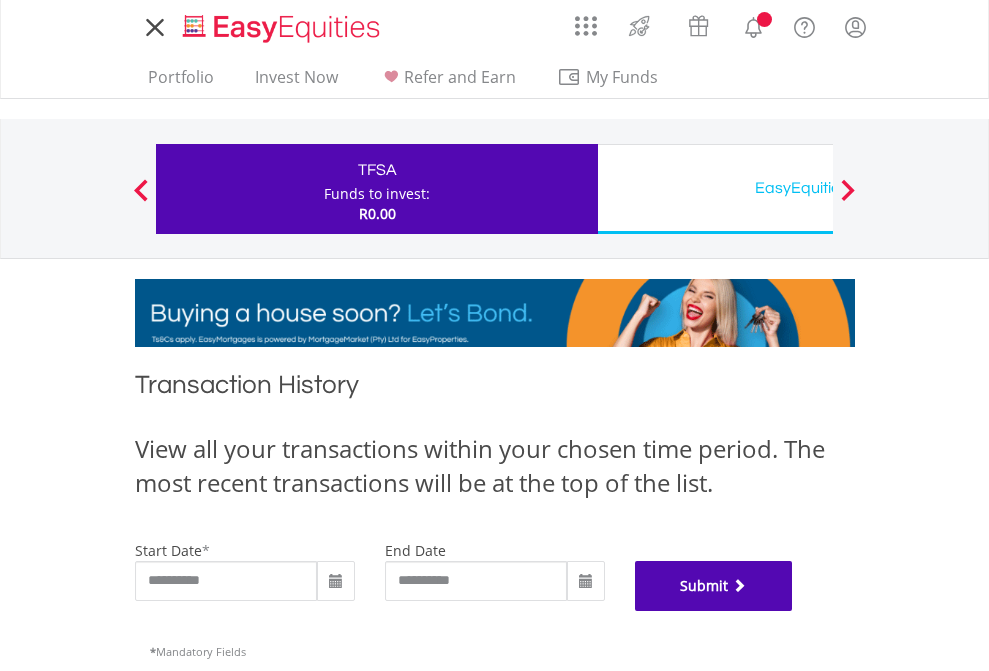 click on "Submit" at bounding box center [714, 586] 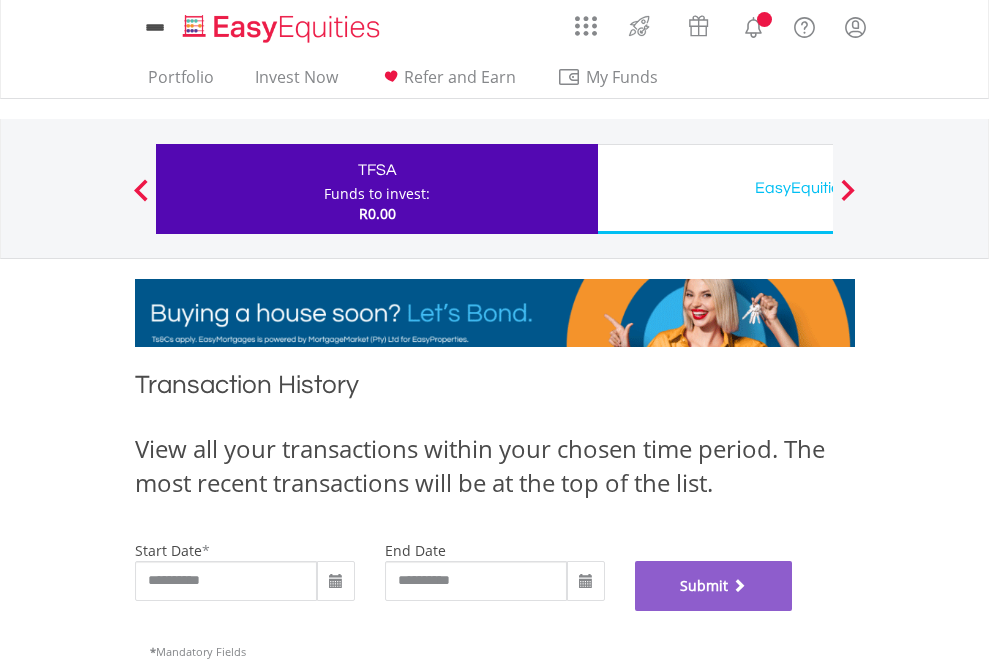 scroll, scrollTop: 811, scrollLeft: 0, axis: vertical 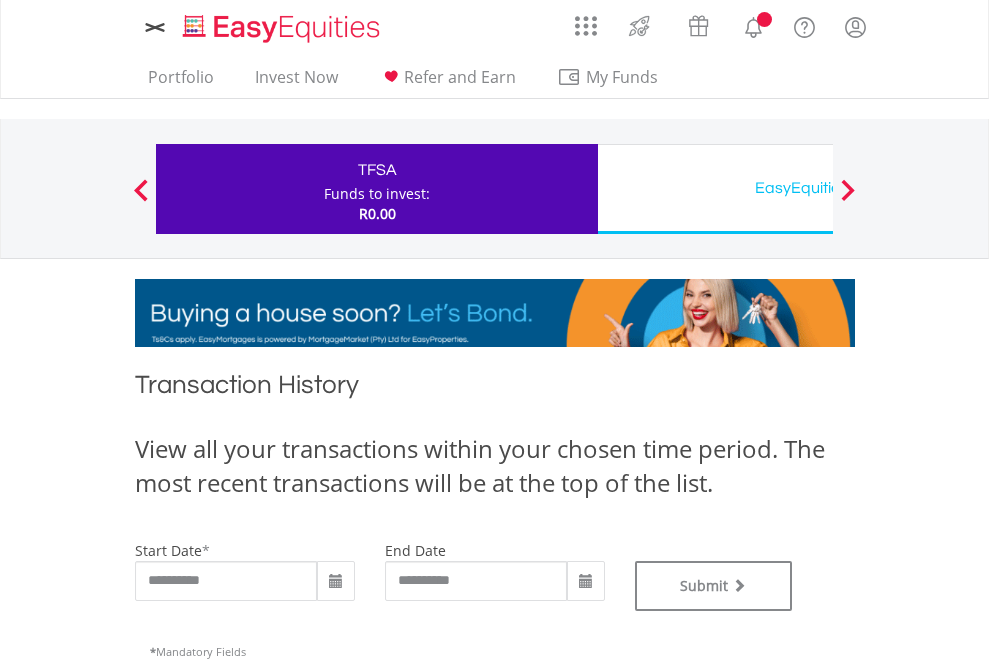 click on "EasyEquities USD" at bounding box center [818, 188] 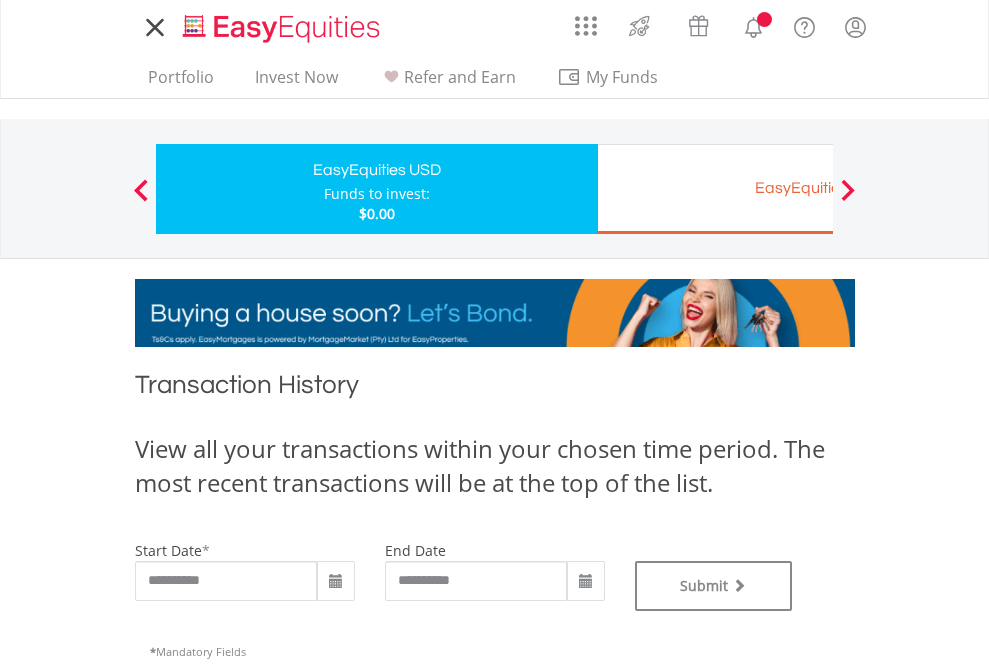scroll, scrollTop: 0, scrollLeft: 0, axis: both 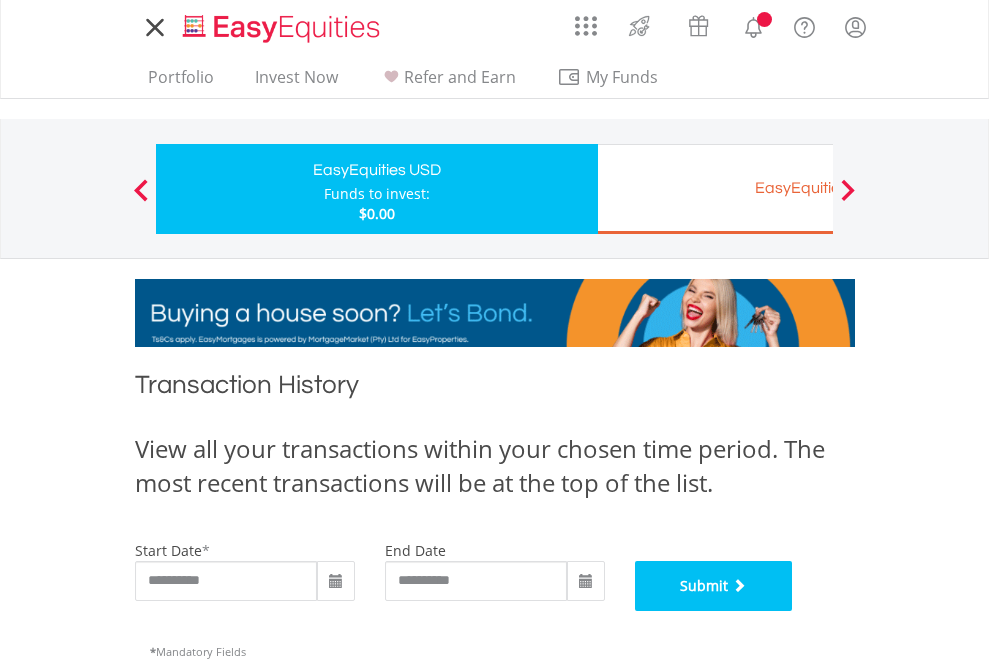 click on "Submit" at bounding box center (714, 586) 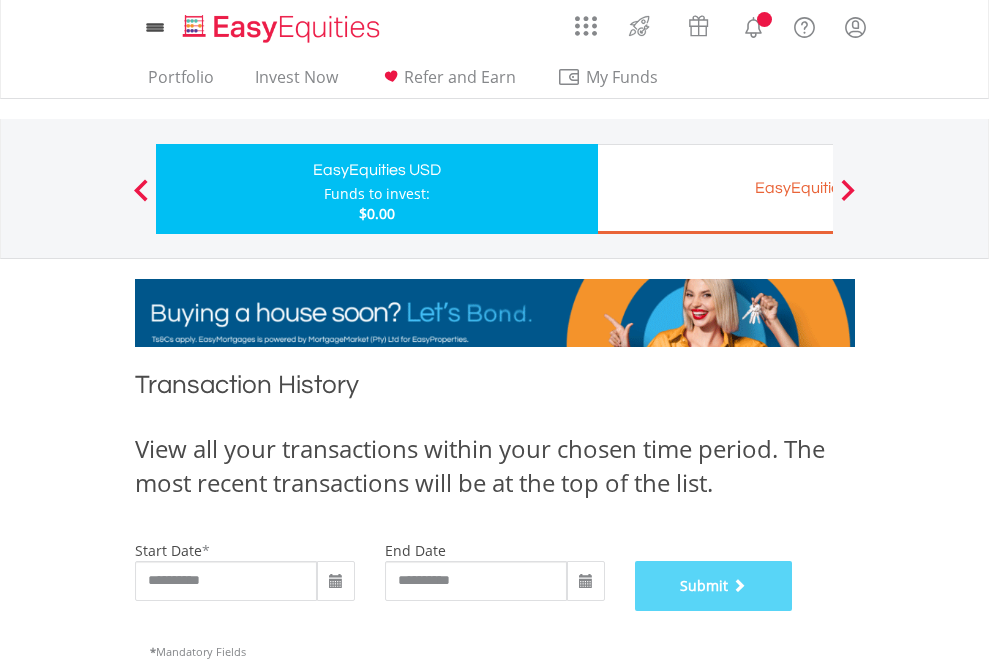 scroll, scrollTop: 811, scrollLeft: 0, axis: vertical 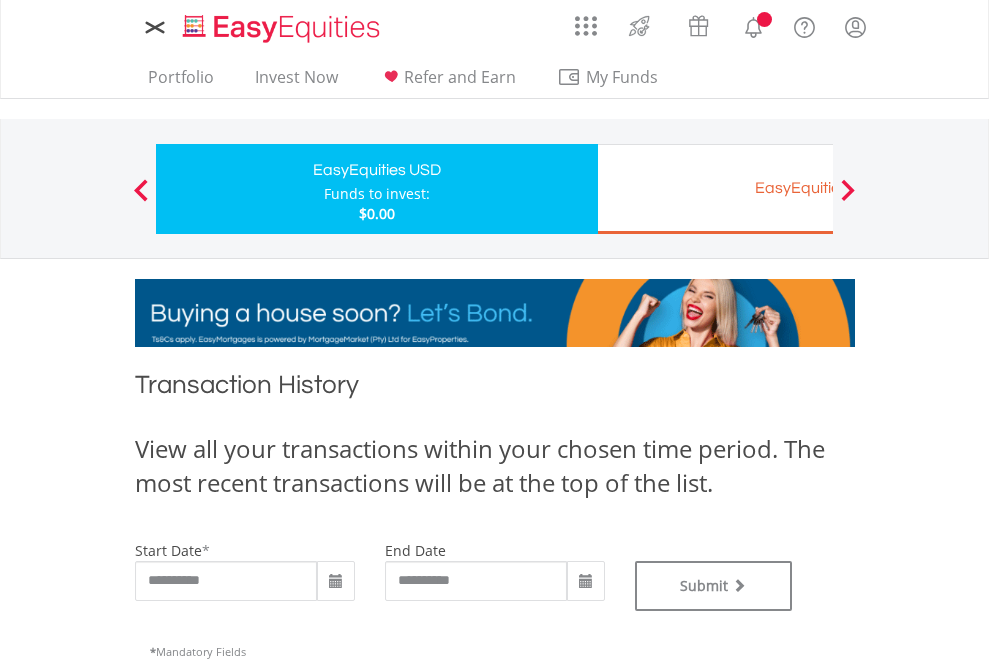 click on "EasyEquities EUR" at bounding box center (818, 188) 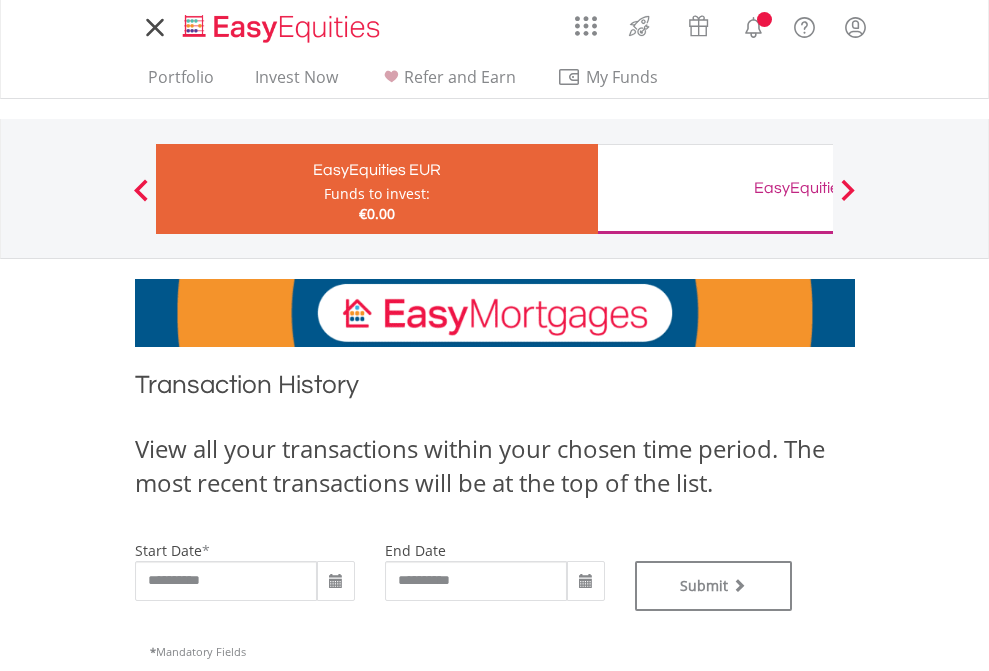 scroll, scrollTop: 0, scrollLeft: 0, axis: both 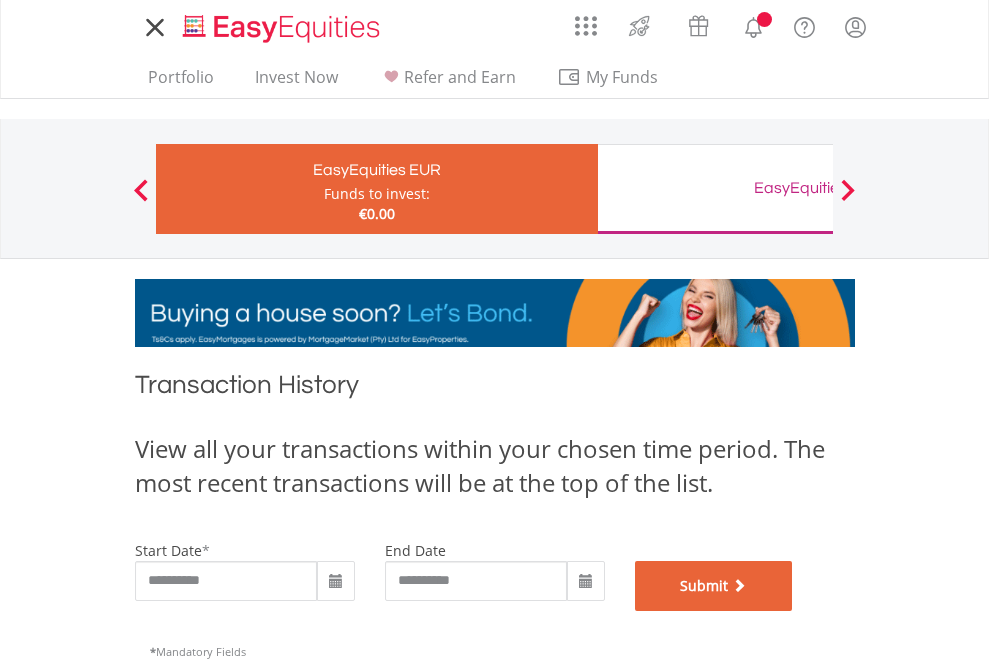 click on "Submit" at bounding box center (714, 586) 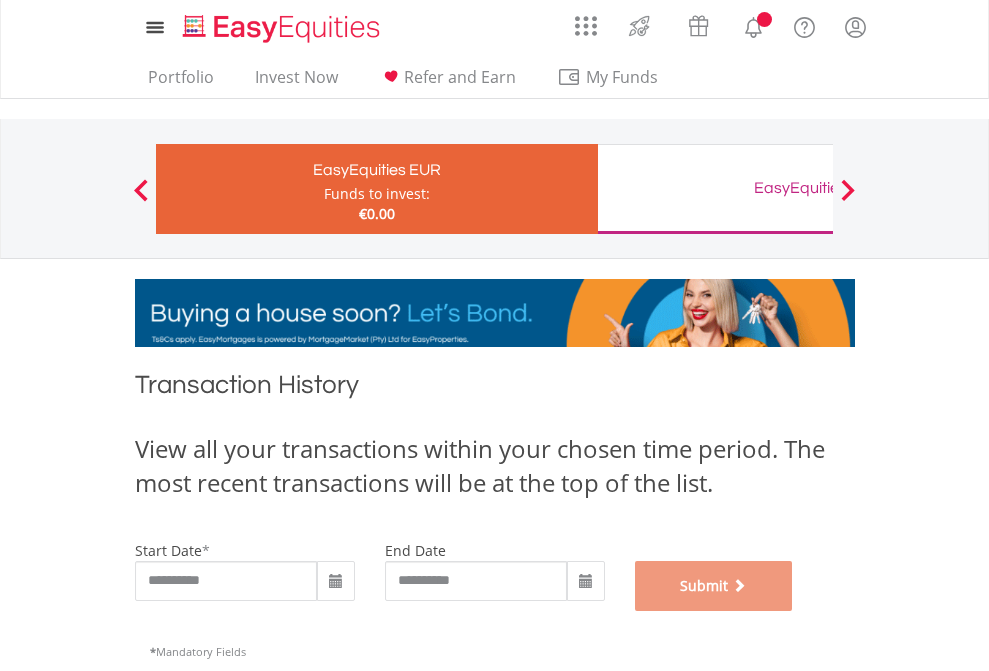 scroll, scrollTop: 811, scrollLeft: 0, axis: vertical 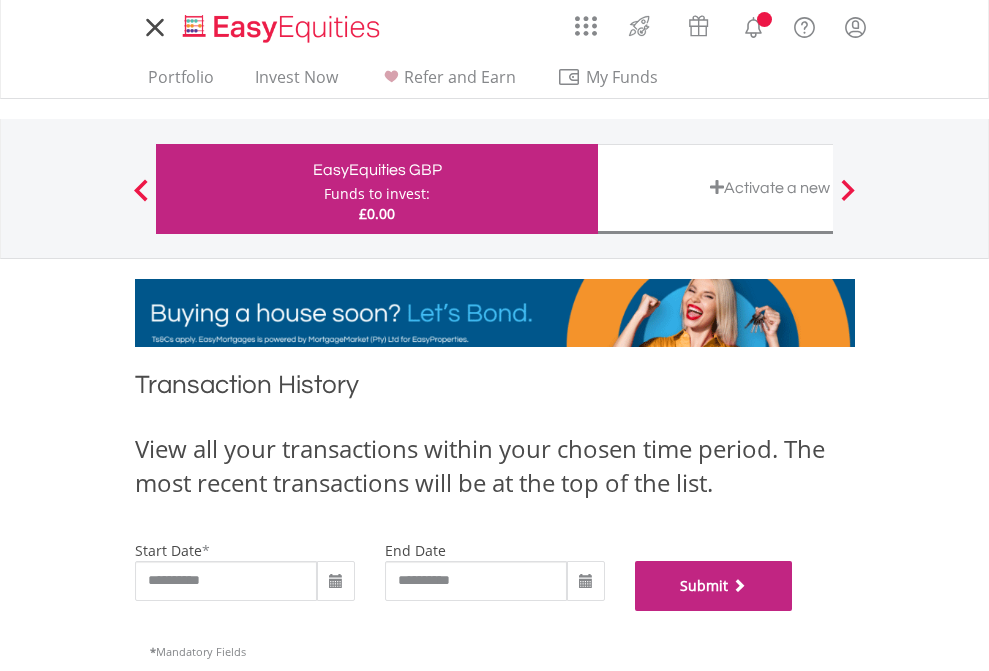 click on "Submit" at bounding box center [714, 586] 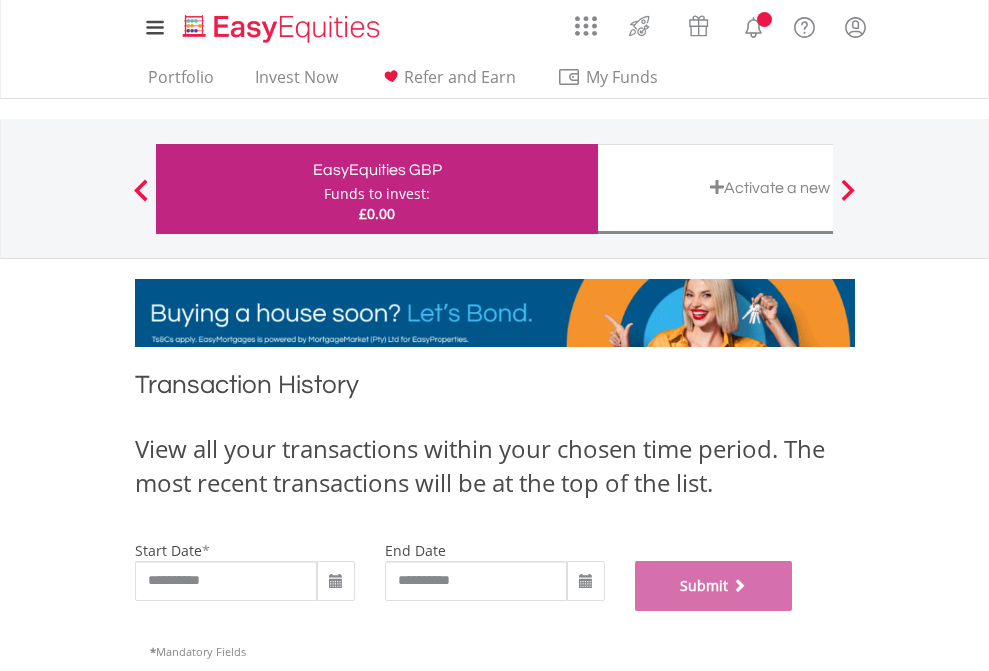 scroll, scrollTop: 811, scrollLeft: 0, axis: vertical 